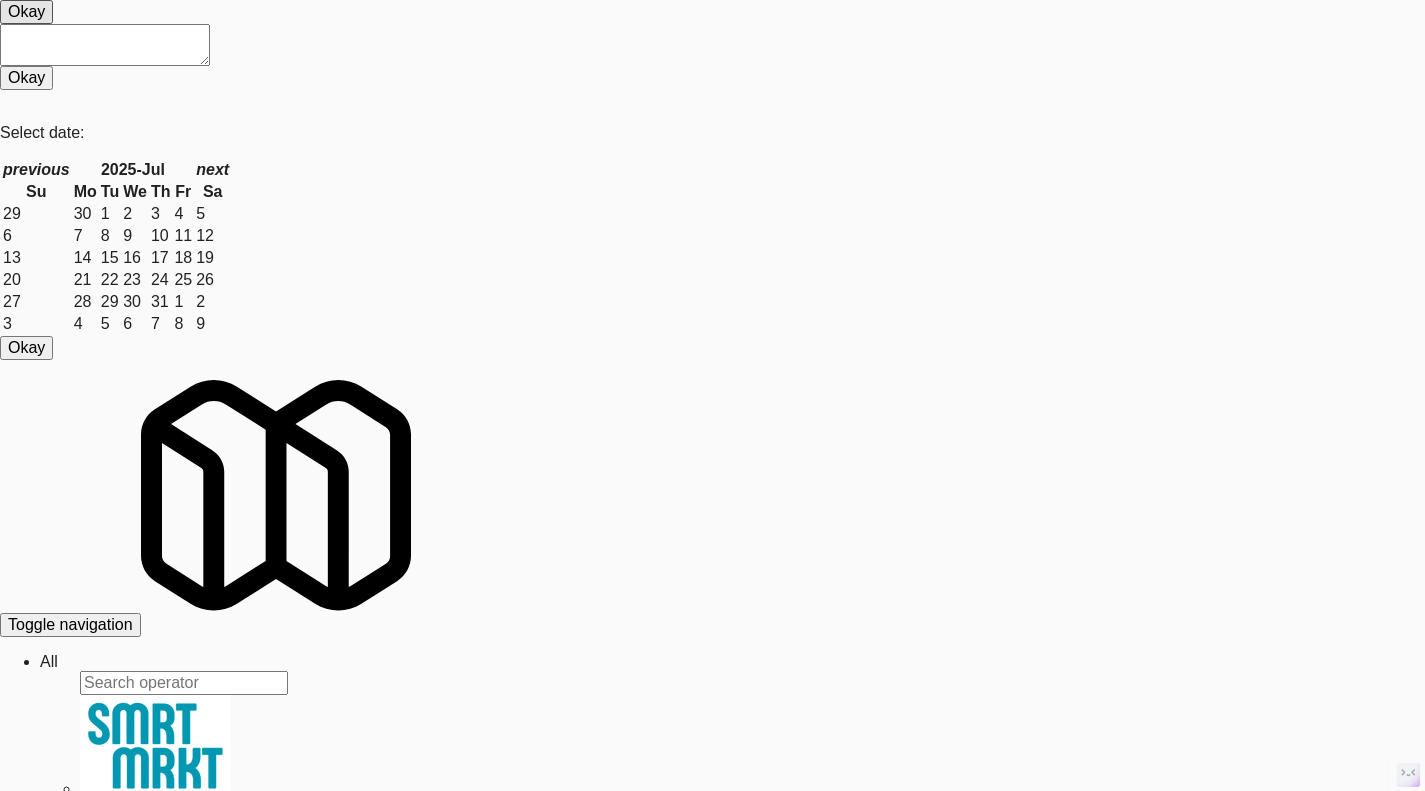scroll, scrollTop: 0, scrollLeft: 0, axis: both 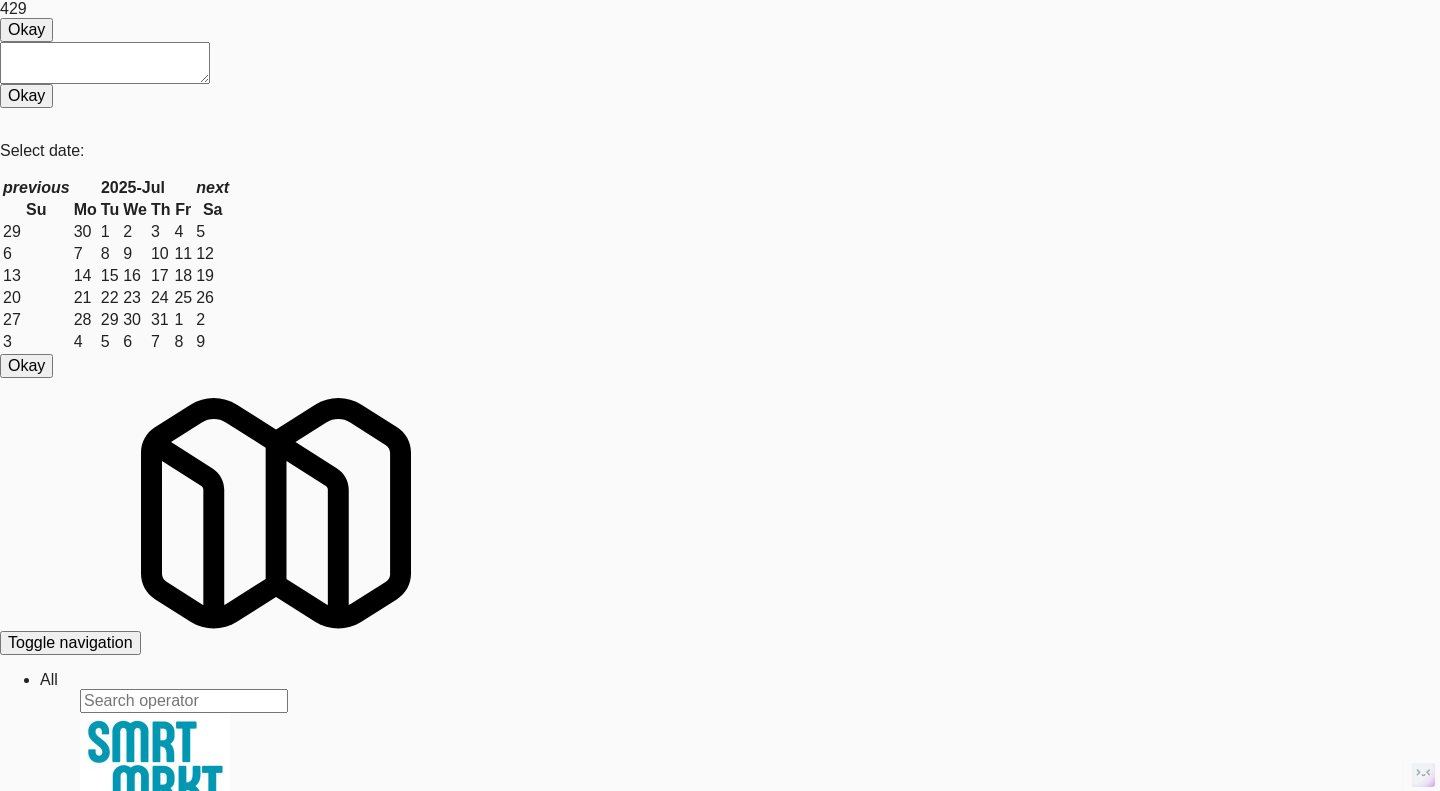 click on "Ping" at bounding box center [190, 31011] 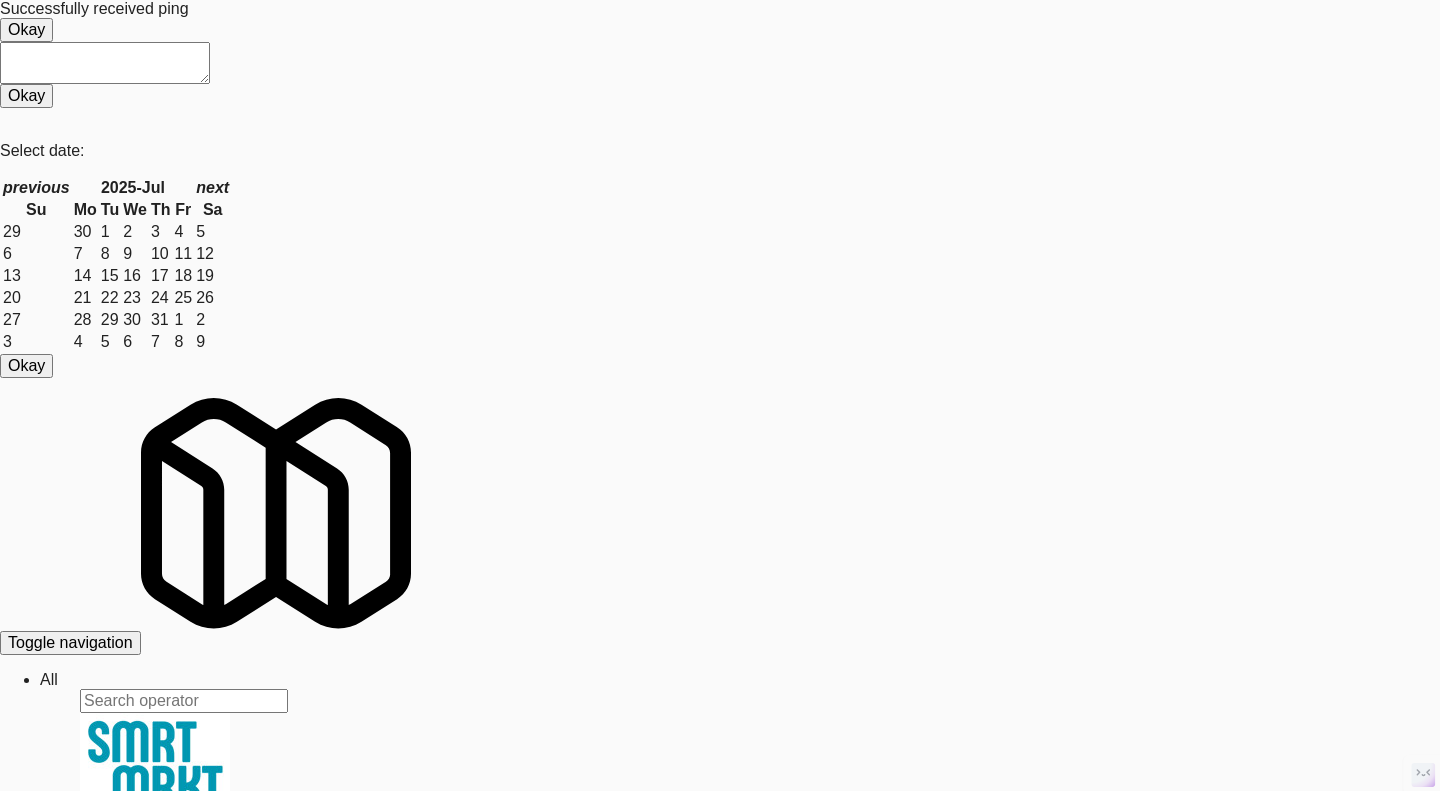 click on "System Check" at bounding box center (53, 30865) 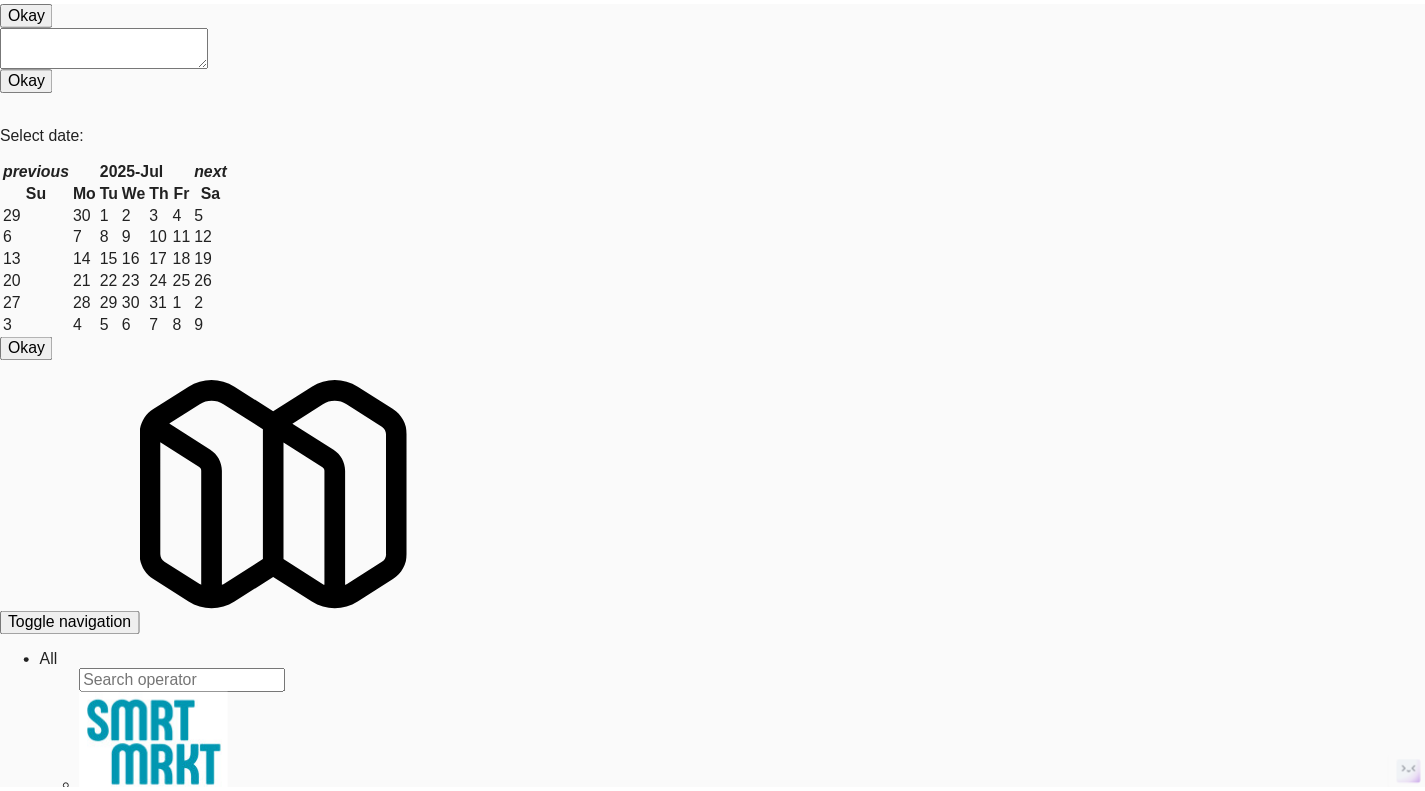 scroll, scrollTop: 1884, scrollLeft: 0, axis: vertical 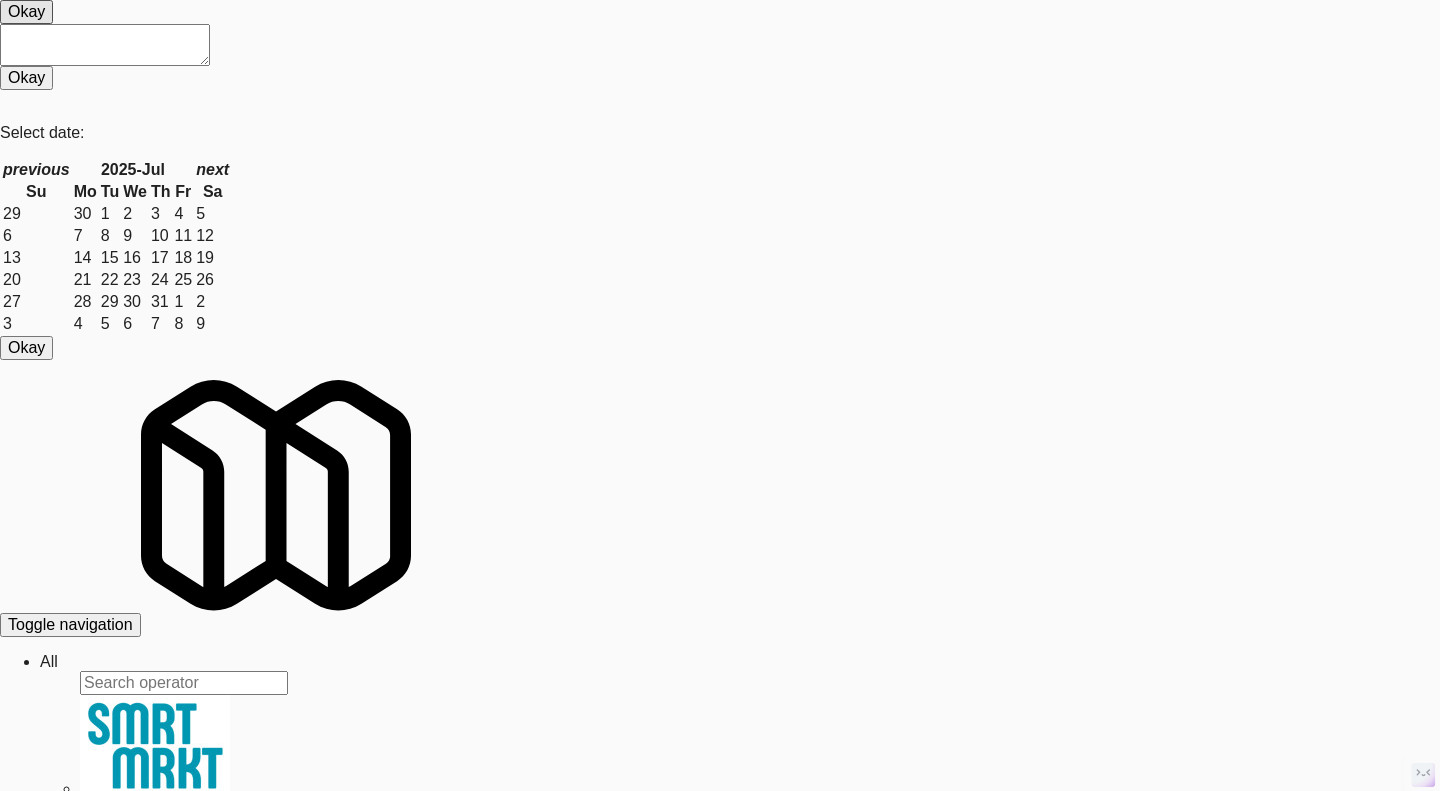 click at bounding box center (720, 30805) 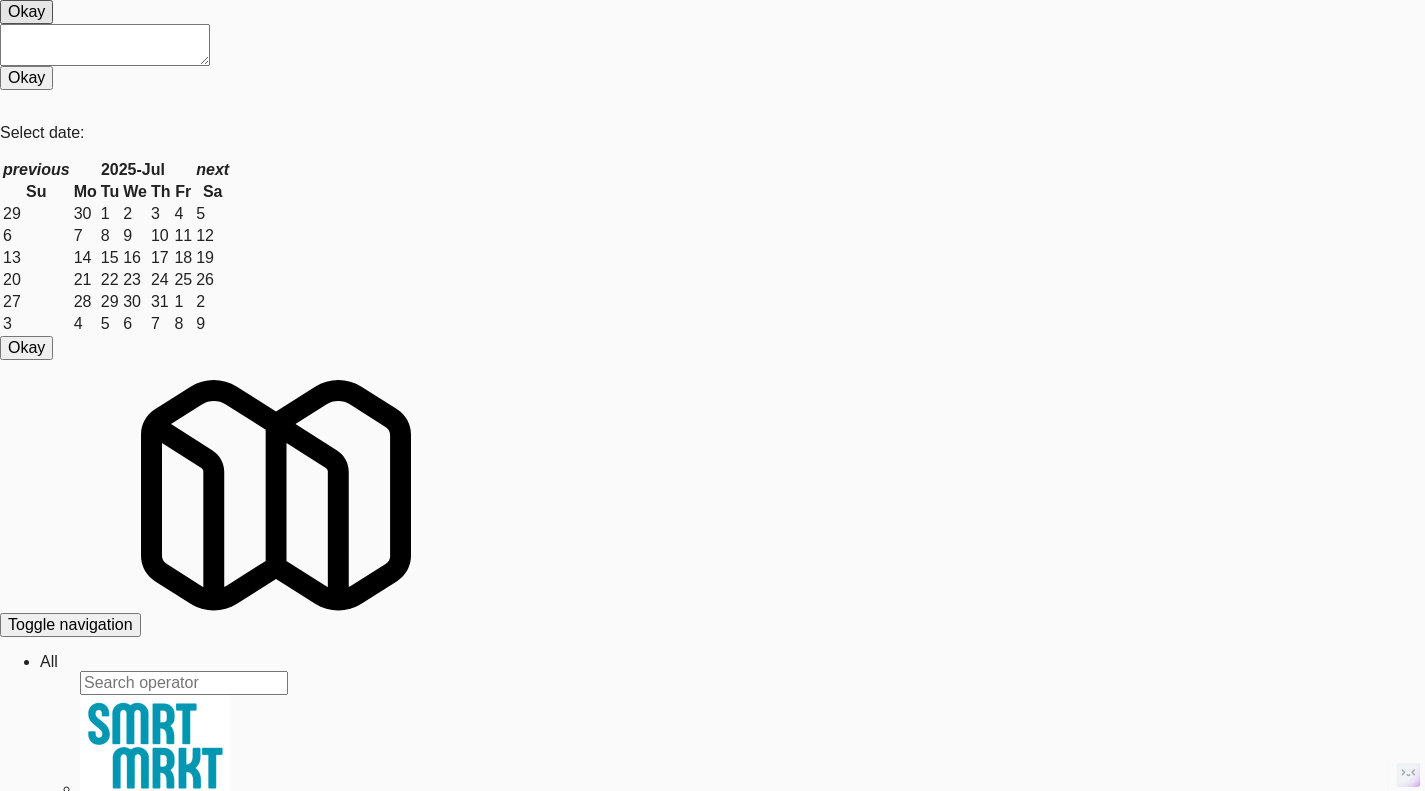 click on "9167ba203546816de0555779044113f4  Gallery 64      Cooler 1111  Pennys DC" at bounding box center [712, 30301] 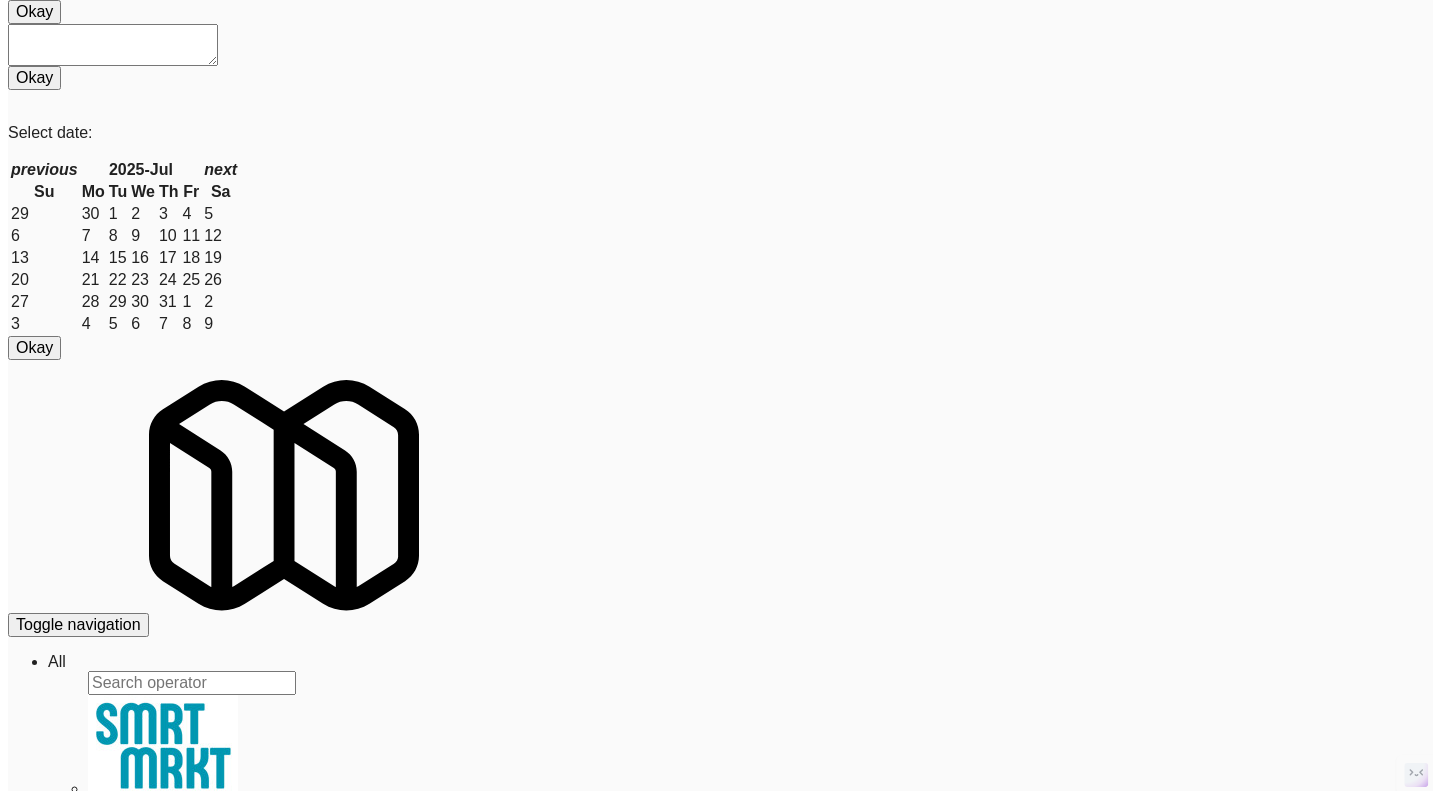 scroll, scrollTop: 0, scrollLeft: 0, axis: both 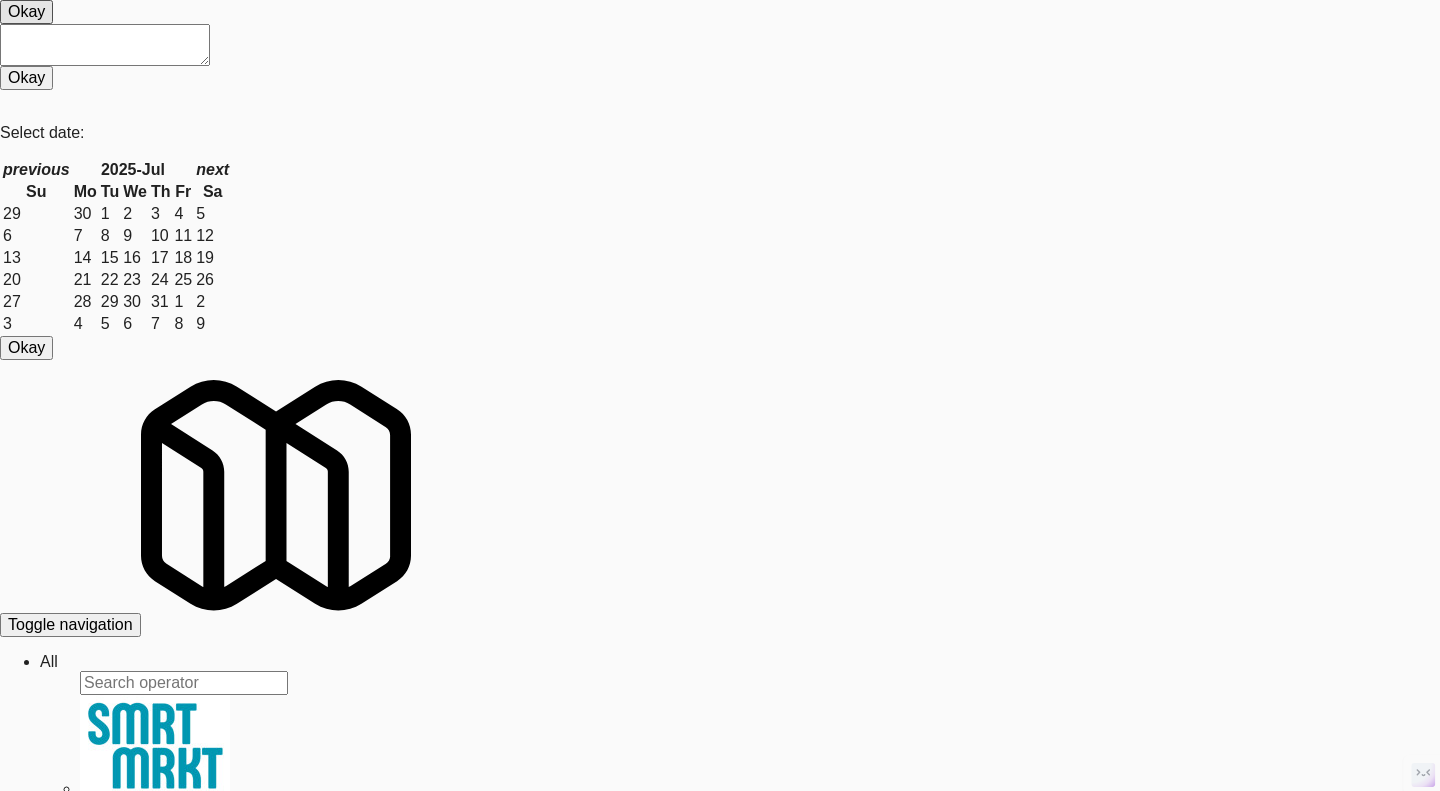 click at bounding box center (720, 30805) 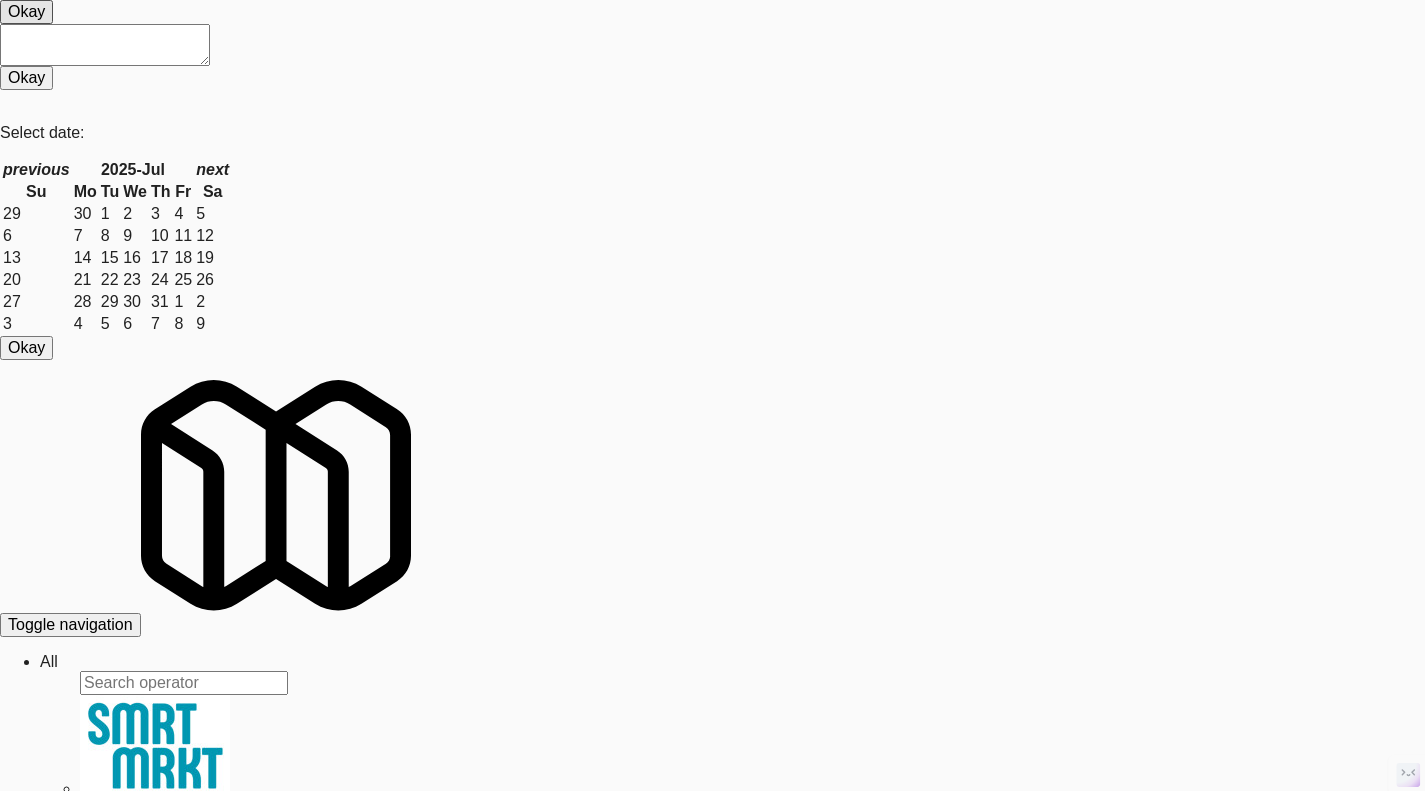 click on "View" at bounding box center (297, 30433) 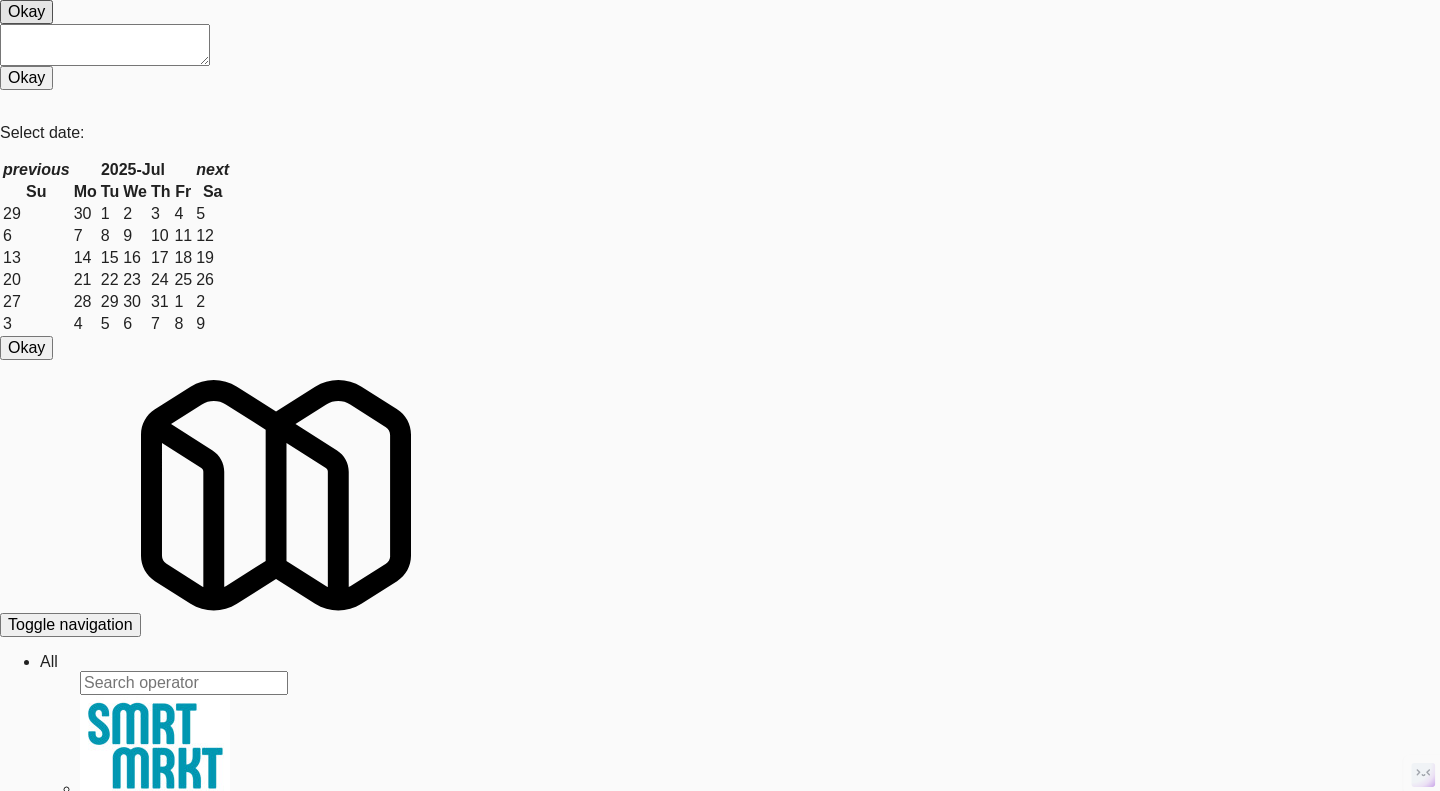 scroll, scrollTop: 298, scrollLeft: 0, axis: vertical 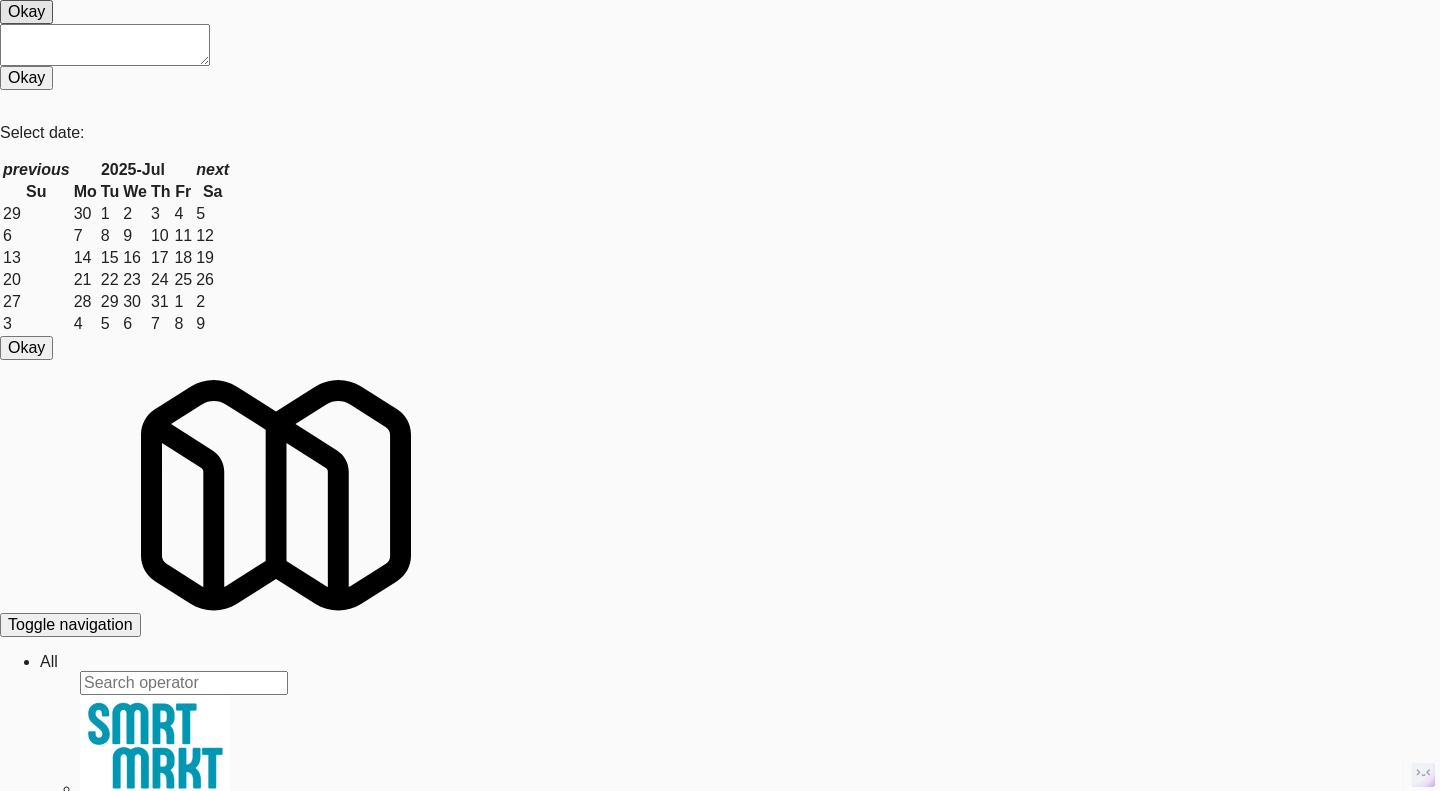 click on "× Info Config System Check Snapshot Device Calls SSH Calls     summer-fire Display  Balena  Reboot   Reload App  Ping More  Ping Server  Restart Server   Force Reload App Unlock Fridge Turn ON Maintenance ID 9167ba203546816de0555779044113f4 Serial Number ACT-108-1003-0149 Last Connected a few seconds ago Local IP Address Unknown Public IP Address 206.0.69.214 Wifi Mac Address Unknown Current Release Unknown Build Id Unknown Release Channel Name Production Running Since 12 days ago Frontend Version 0.1.0 Backend Version 0.1.3 Maintenance Mode Maintenance Mode   OFF   Use Custom Text System Status Clear Error No Error    View User  FullStory Logs Link  App    KioskNodeLogger   KioskBrowserLogger   KioskTopDisplayLogger Components    Kiosk   Cooler   Cooker   Imbera   Camera   Sandstar   AdyenWebhooks   SandstarWebhooks   Proxy   S3Client   KitchenMateAPIClient   Update   TuyaLocalClient   NodeSocket   Device Levels    debug   info   warn   error   fatal   KioskNodeLogger/Kiosk  INFO System Check   INFO" at bounding box center [720, 32235] 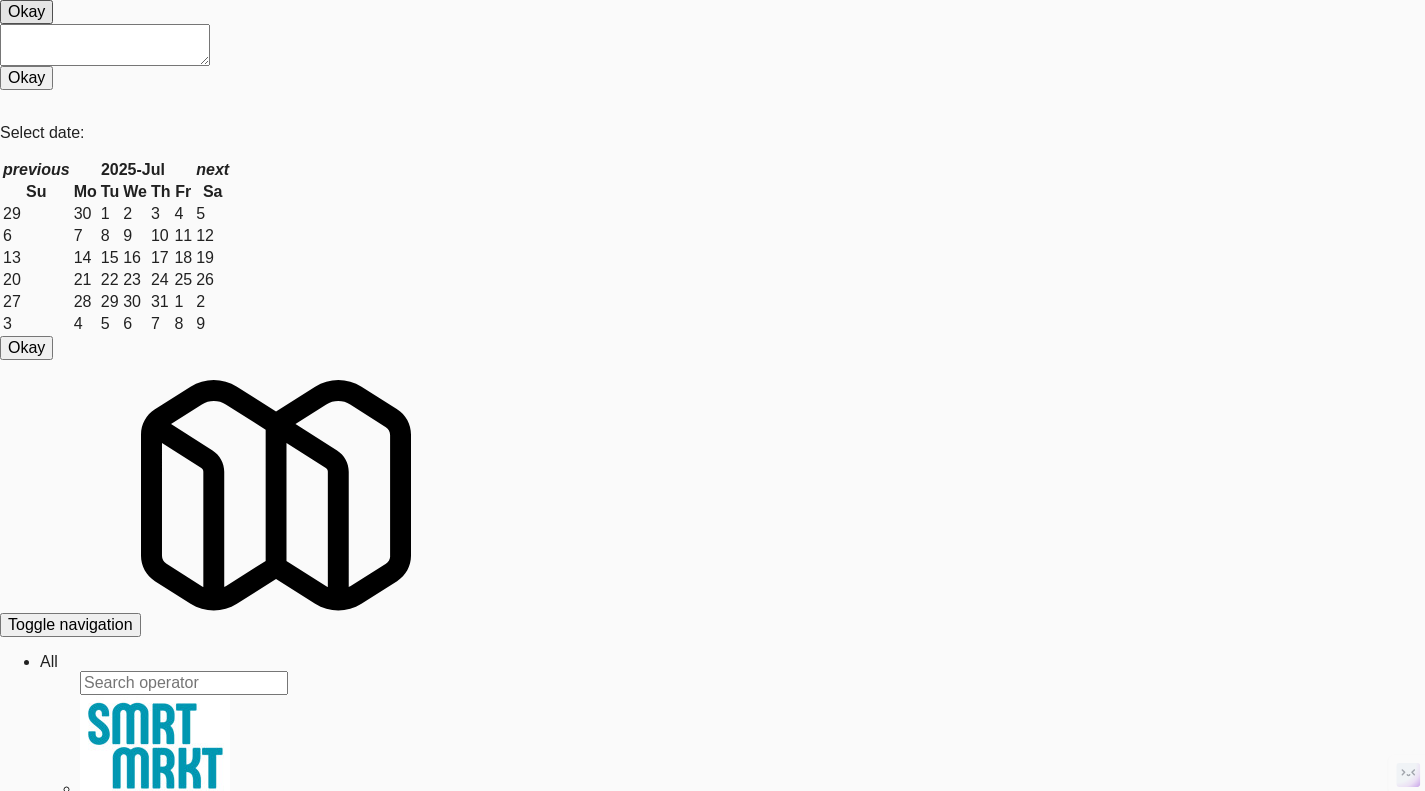 click on "View" at bounding box center (95, 30469) 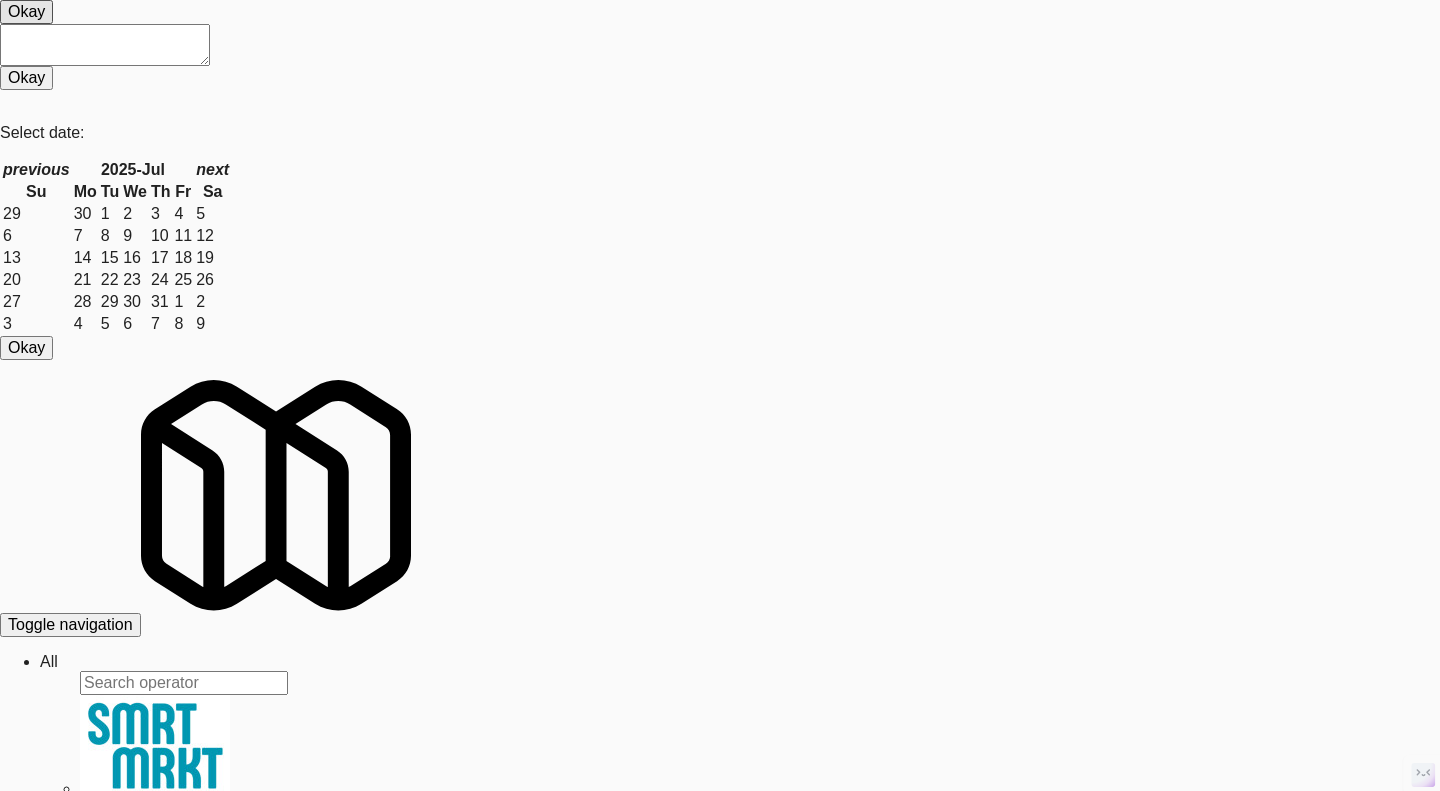 click on "Local IP Address 192.168.11.4 Public IP Address 206.0.69.48 Wifi Mac Address B4:62:2E:1C:35:2C" at bounding box center (720, 31385) 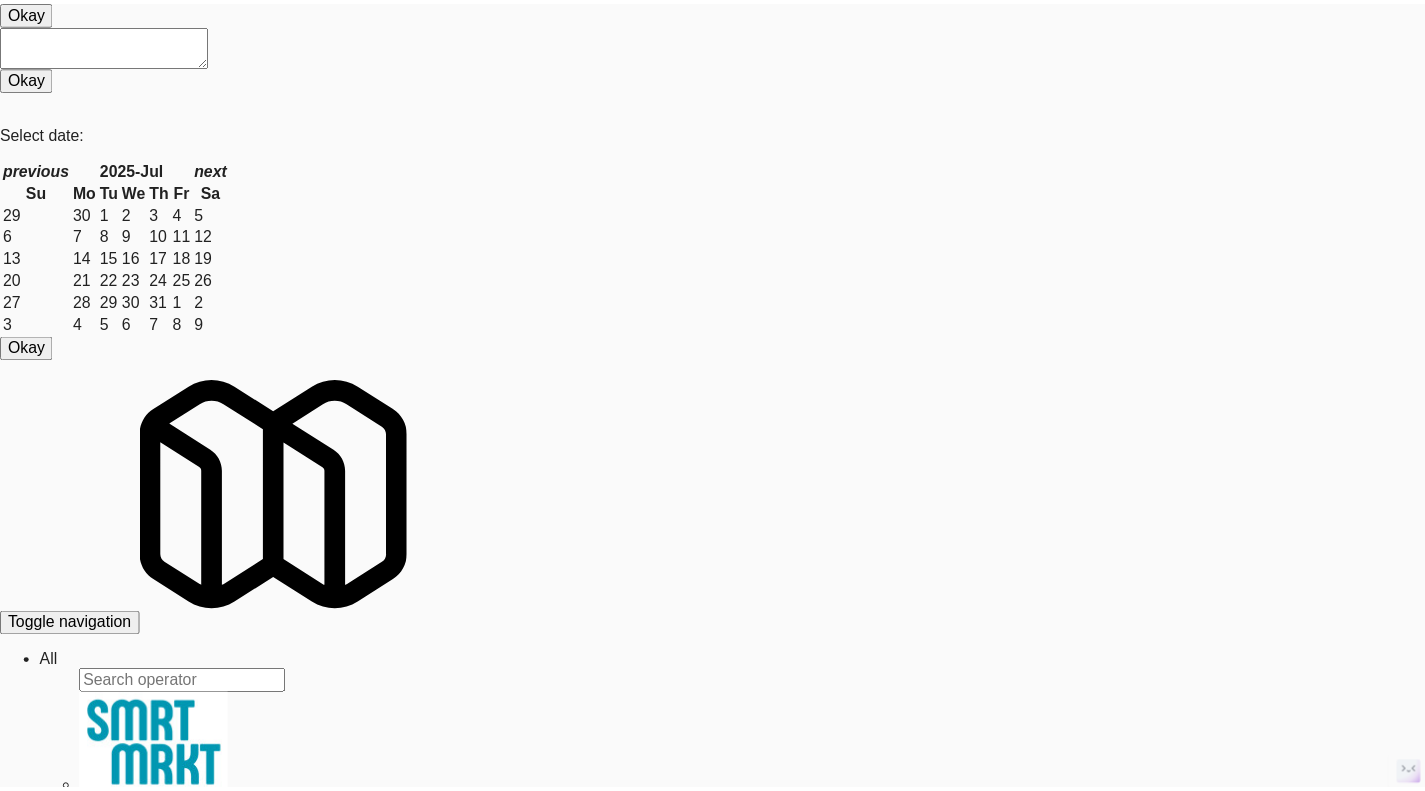 scroll, scrollTop: 0, scrollLeft: 0, axis: both 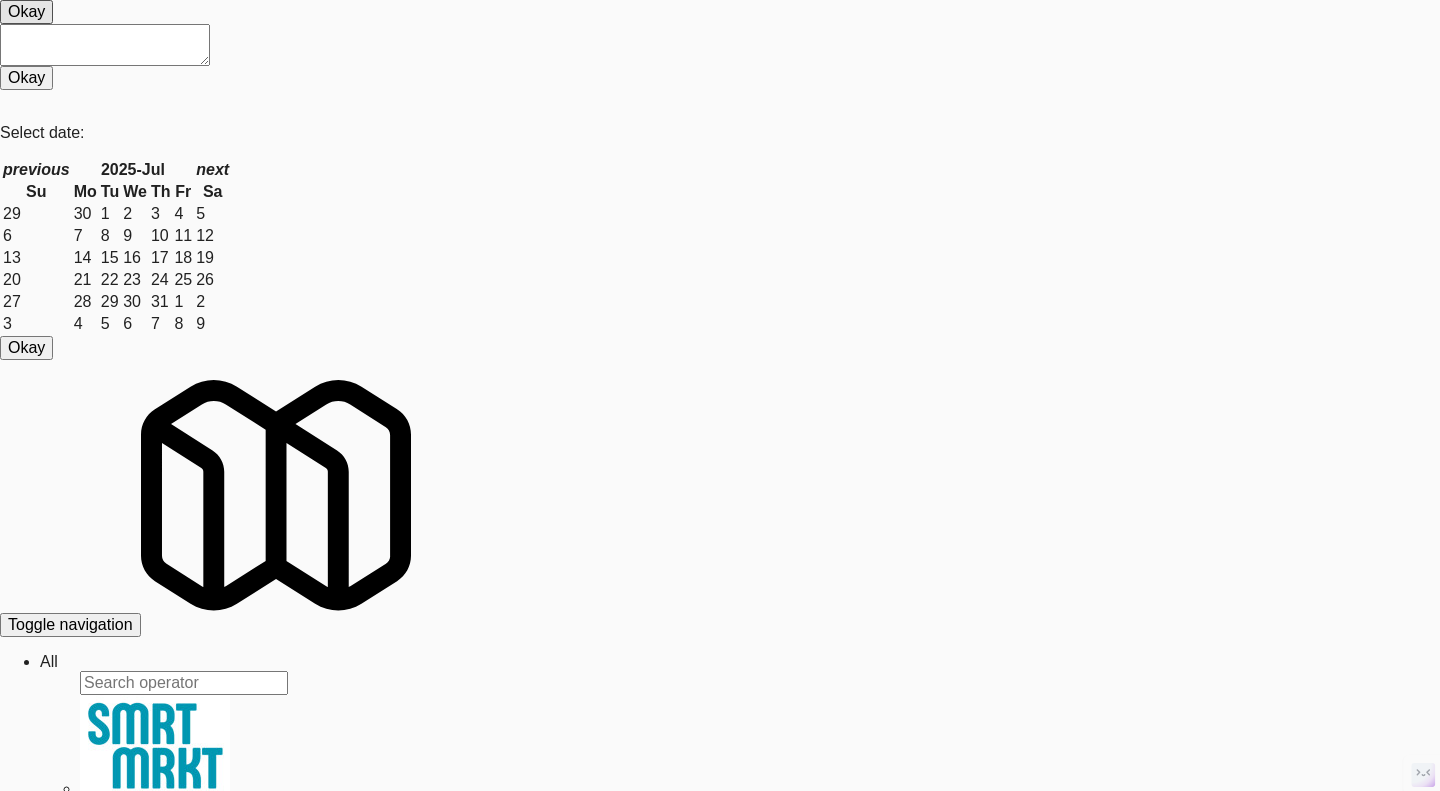 click at bounding box center [720, 30805] 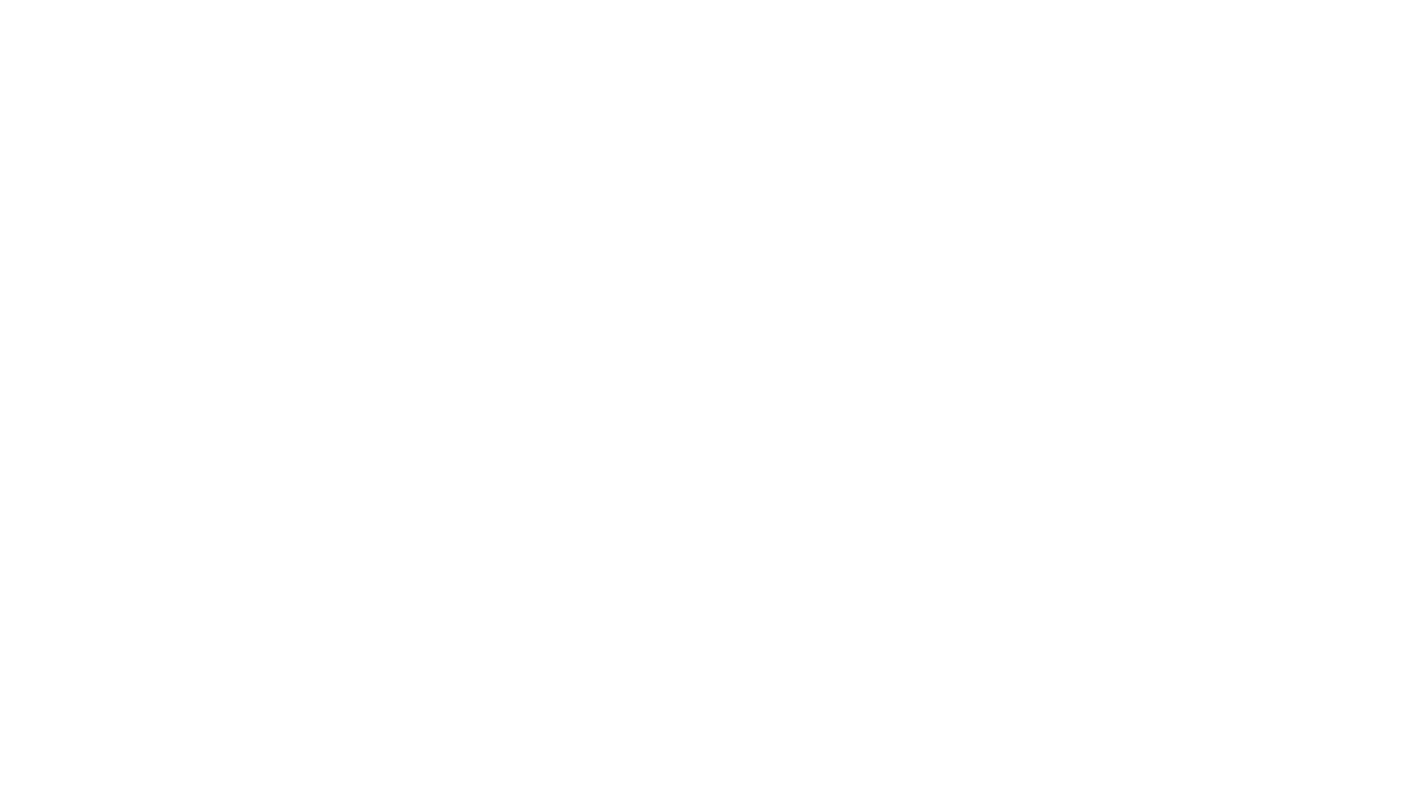 scroll, scrollTop: 0, scrollLeft: 0, axis: both 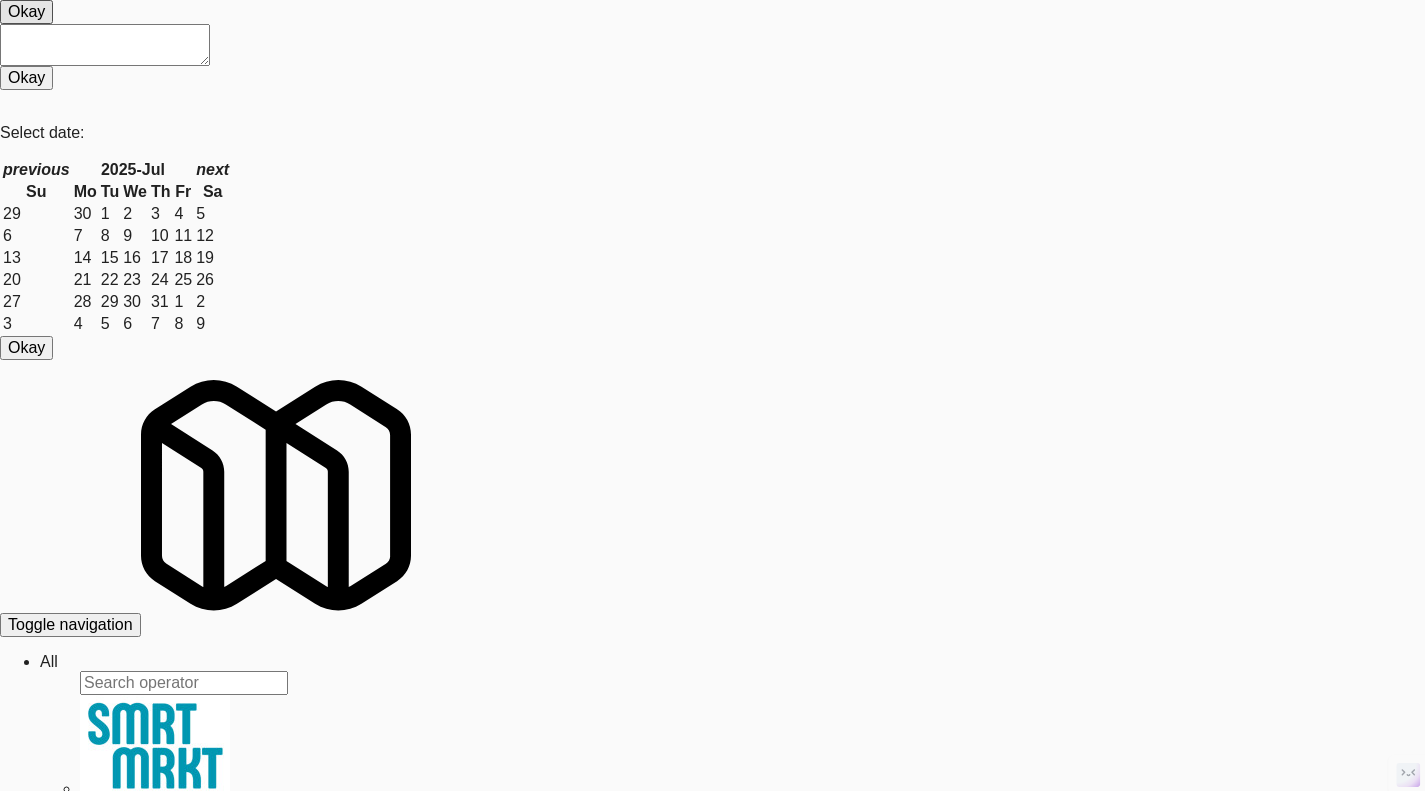 click on "1270" at bounding box center [104, 30237] 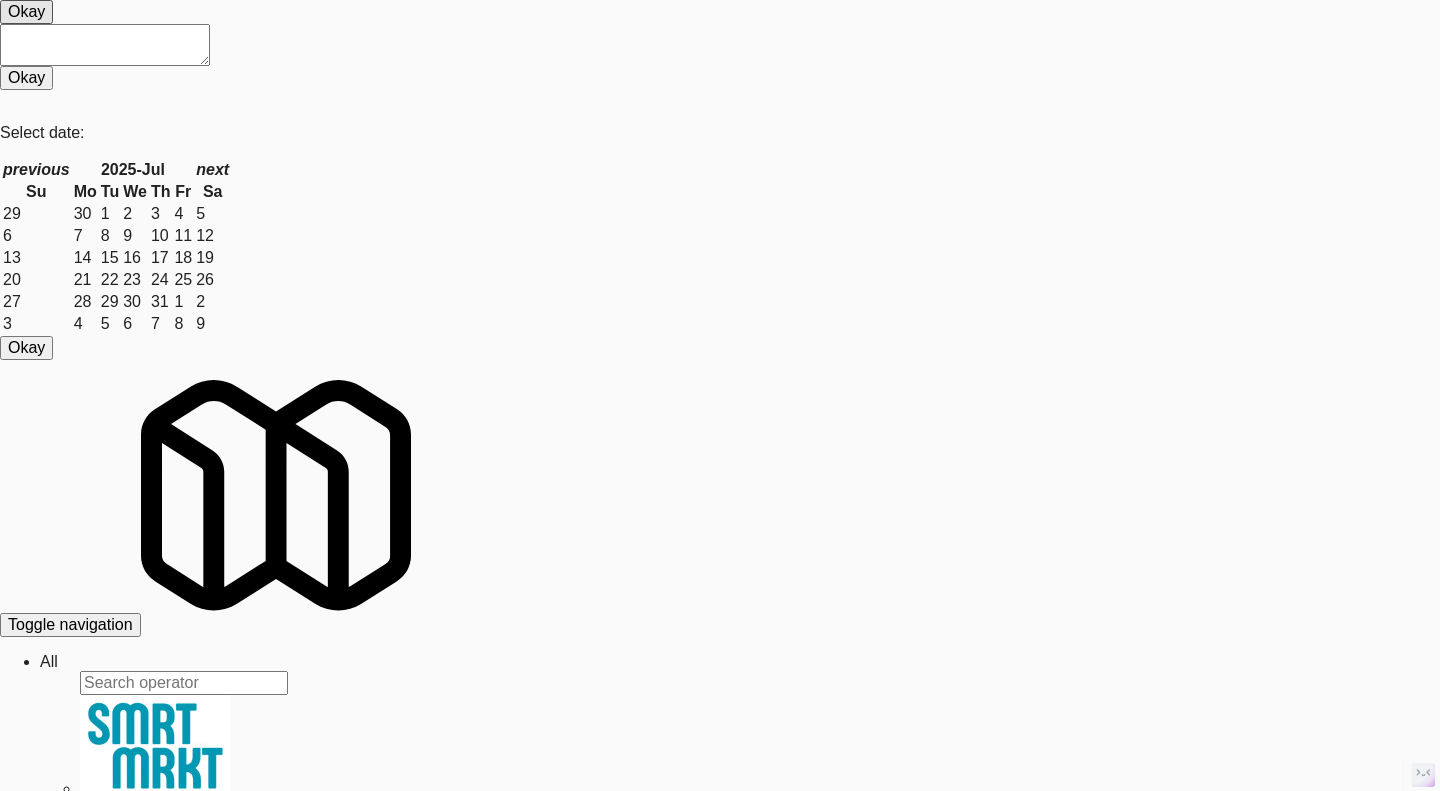 click at bounding box center (720, 30877) 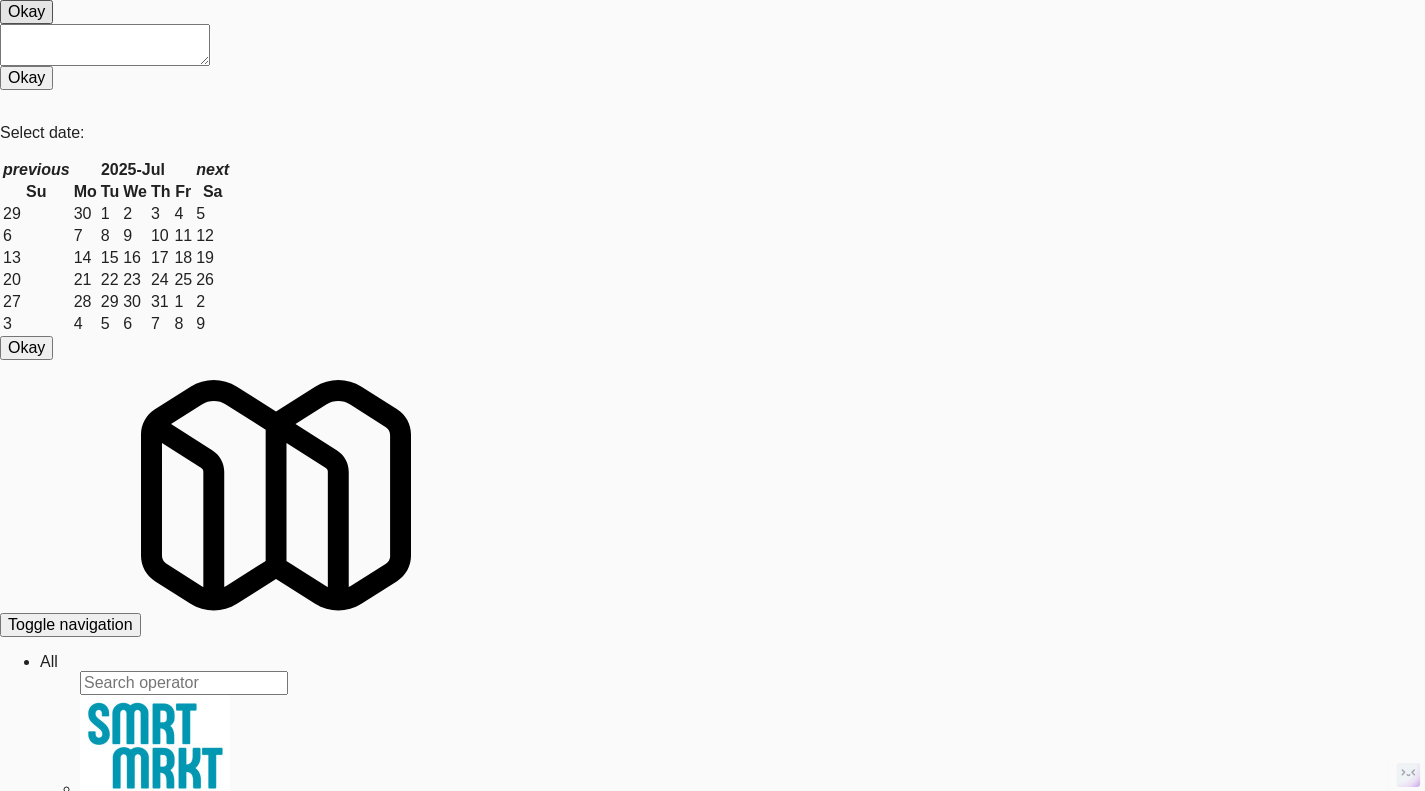click on "The Goodwin" at bounding box center (732, 30292) 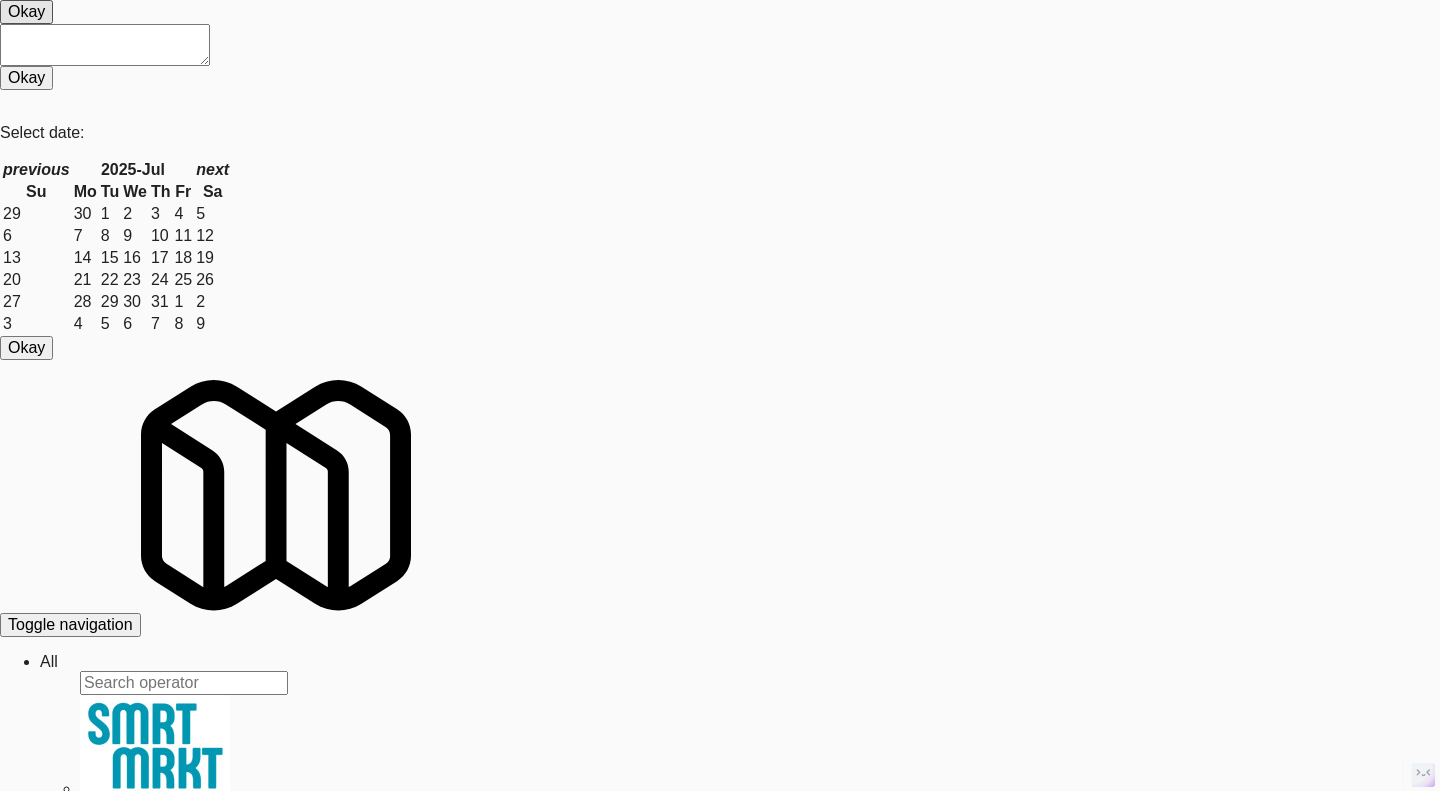 click at bounding box center [720, 30877] 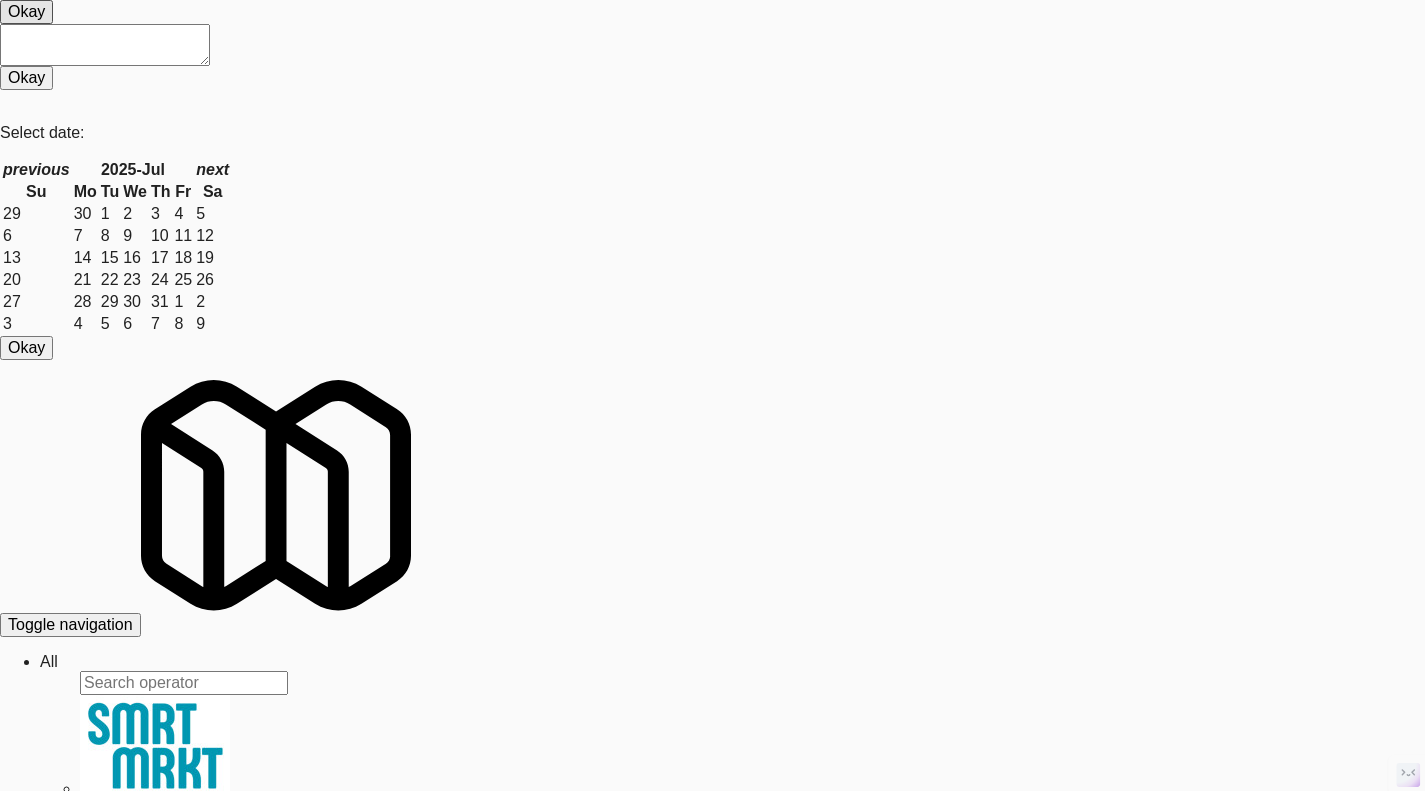 drag, startPoint x: 483, startPoint y: 184, endPoint x: 398, endPoint y: 186, distance: 85.02353 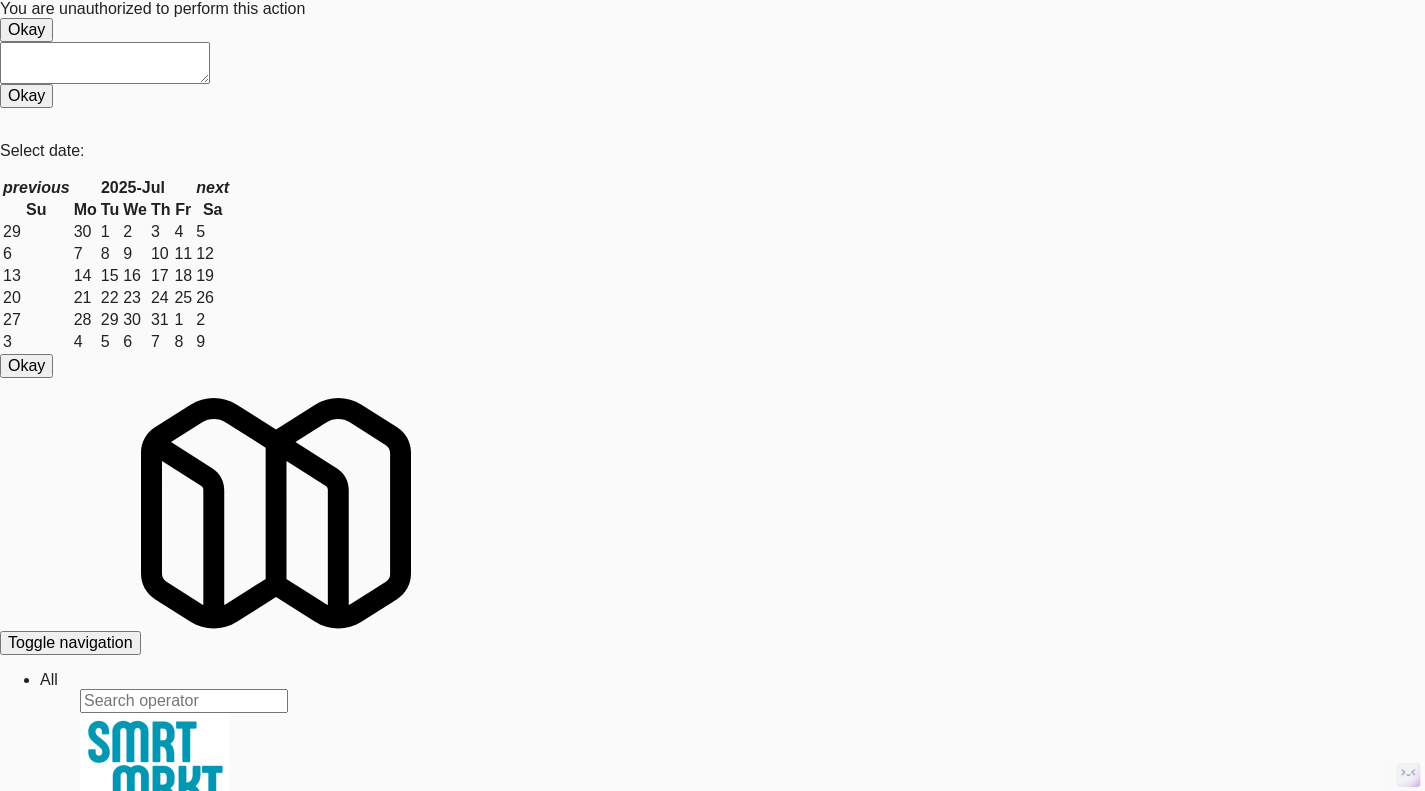 scroll, scrollTop: 0, scrollLeft: 0, axis: both 